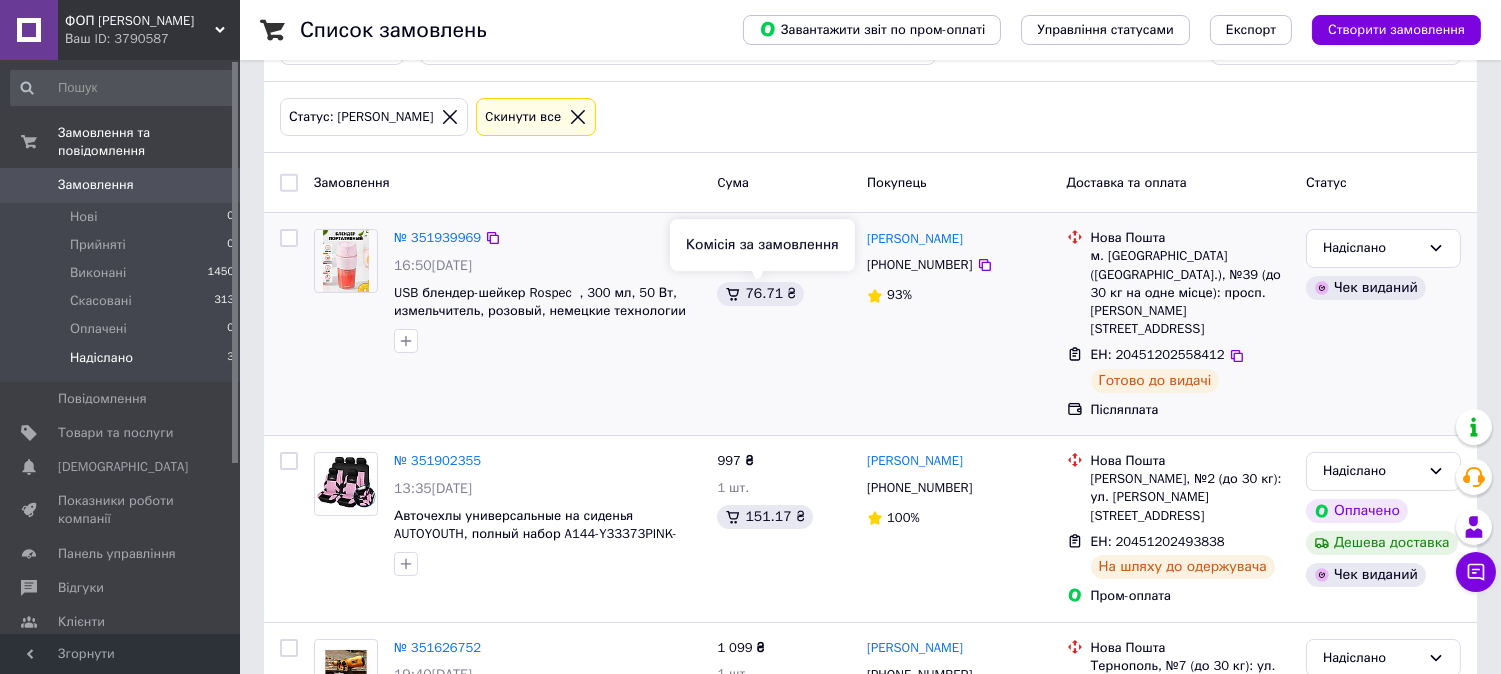scroll, scrollTop: 160, scrollLeft: 0, axis: vertical 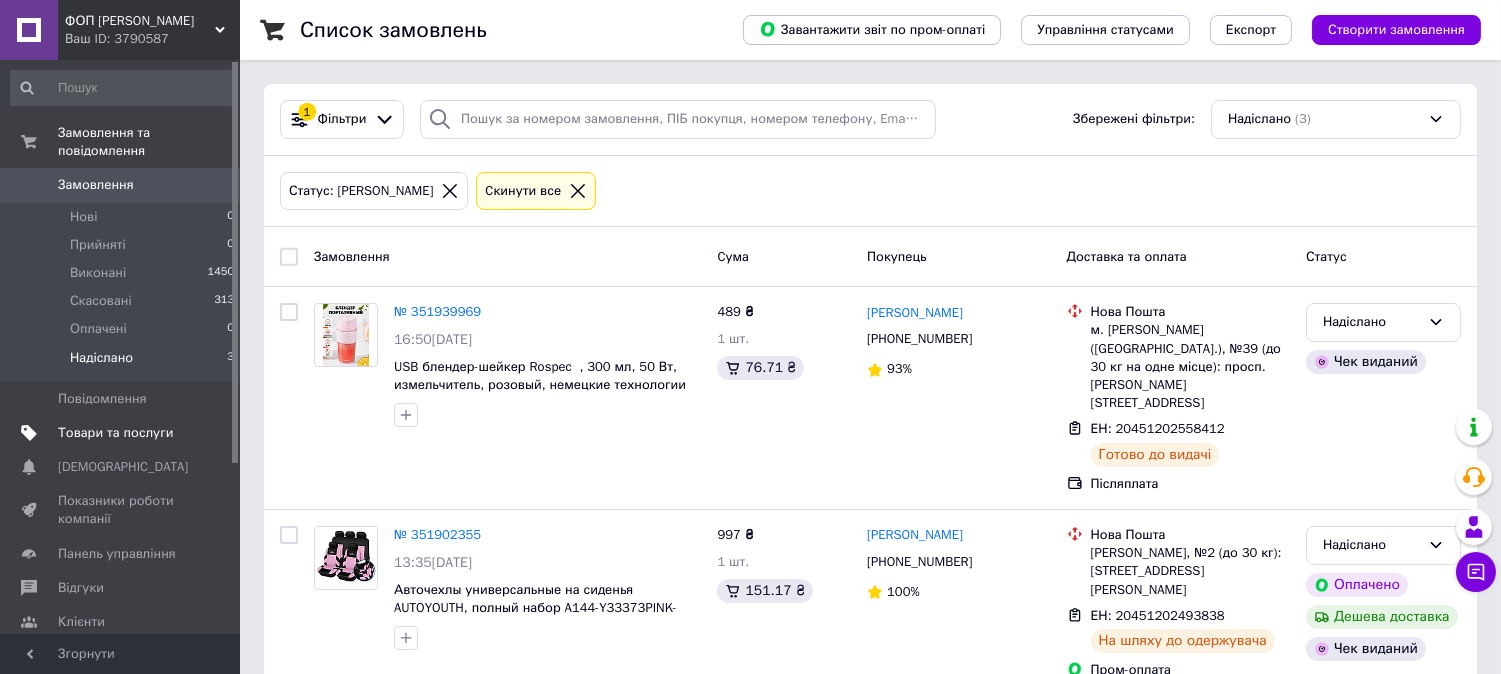click on "Товари та послуги" at bounding box center (115, 433) 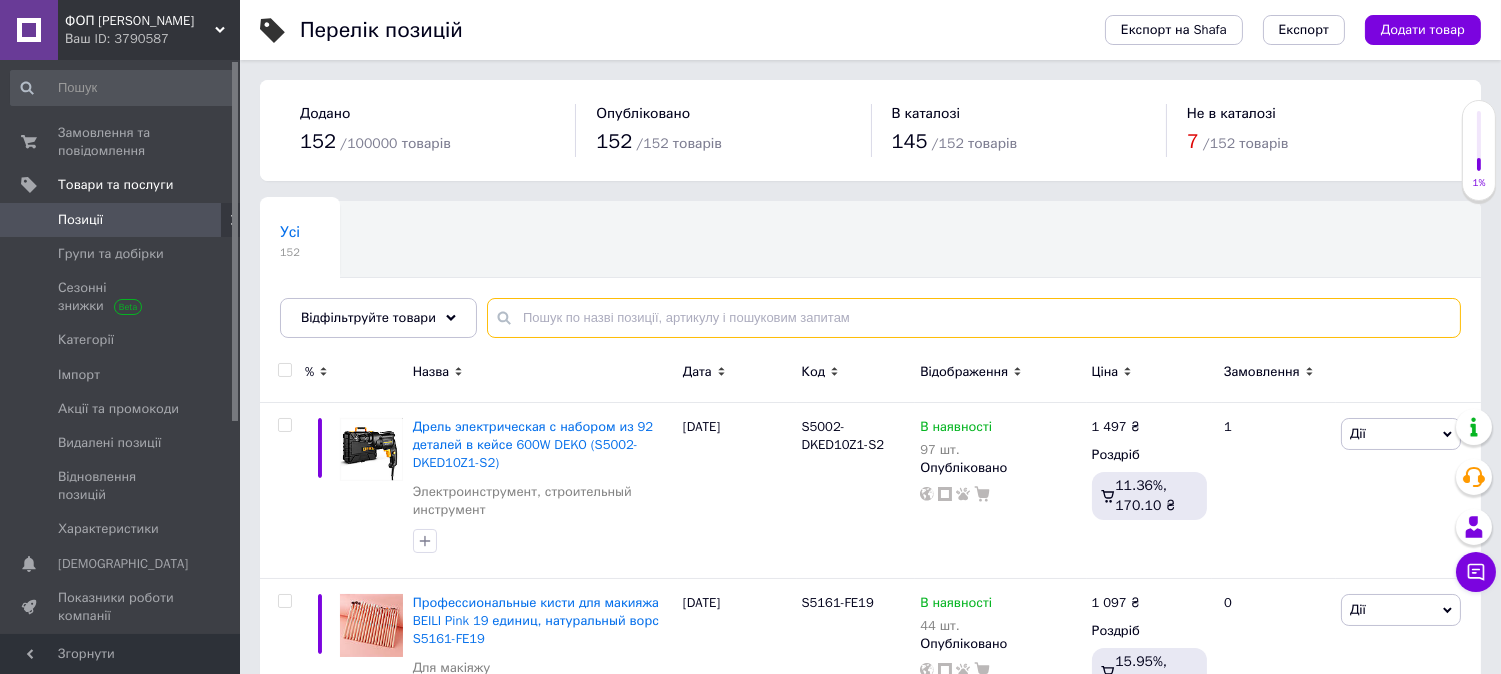 paste on "S5002-LL12-GTD" 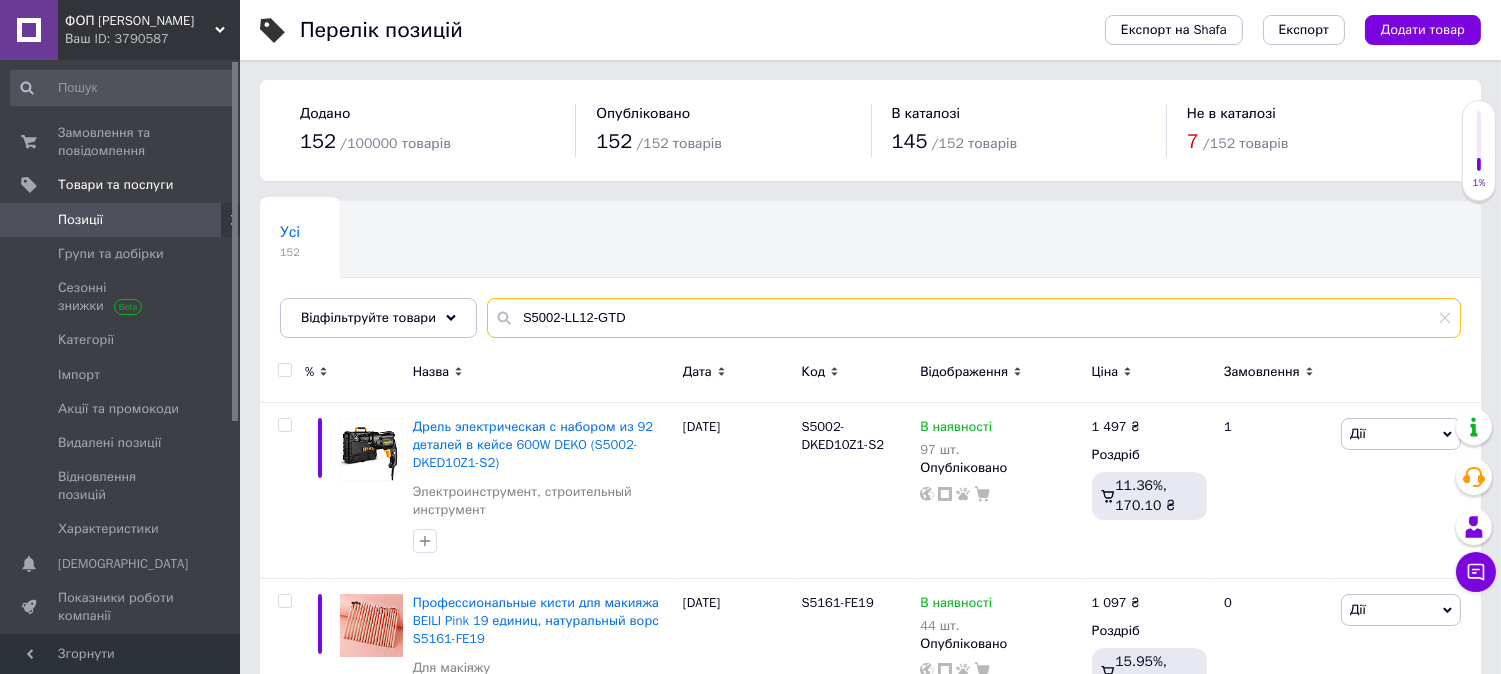 type on "S5002-LL12-GTD" 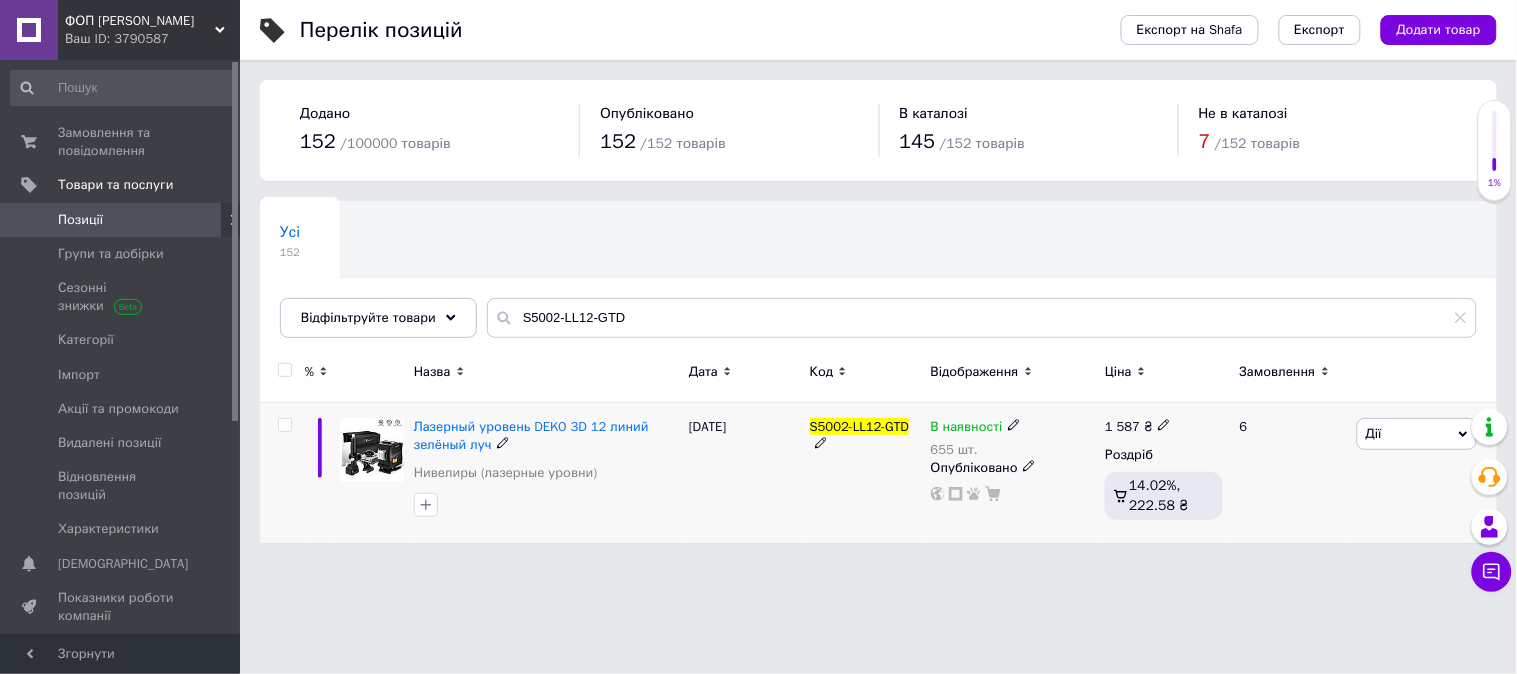 click on "1 587   ₴ Роздріб 14.02%, 222.58 ₴" at bounding box center (1164, 473) 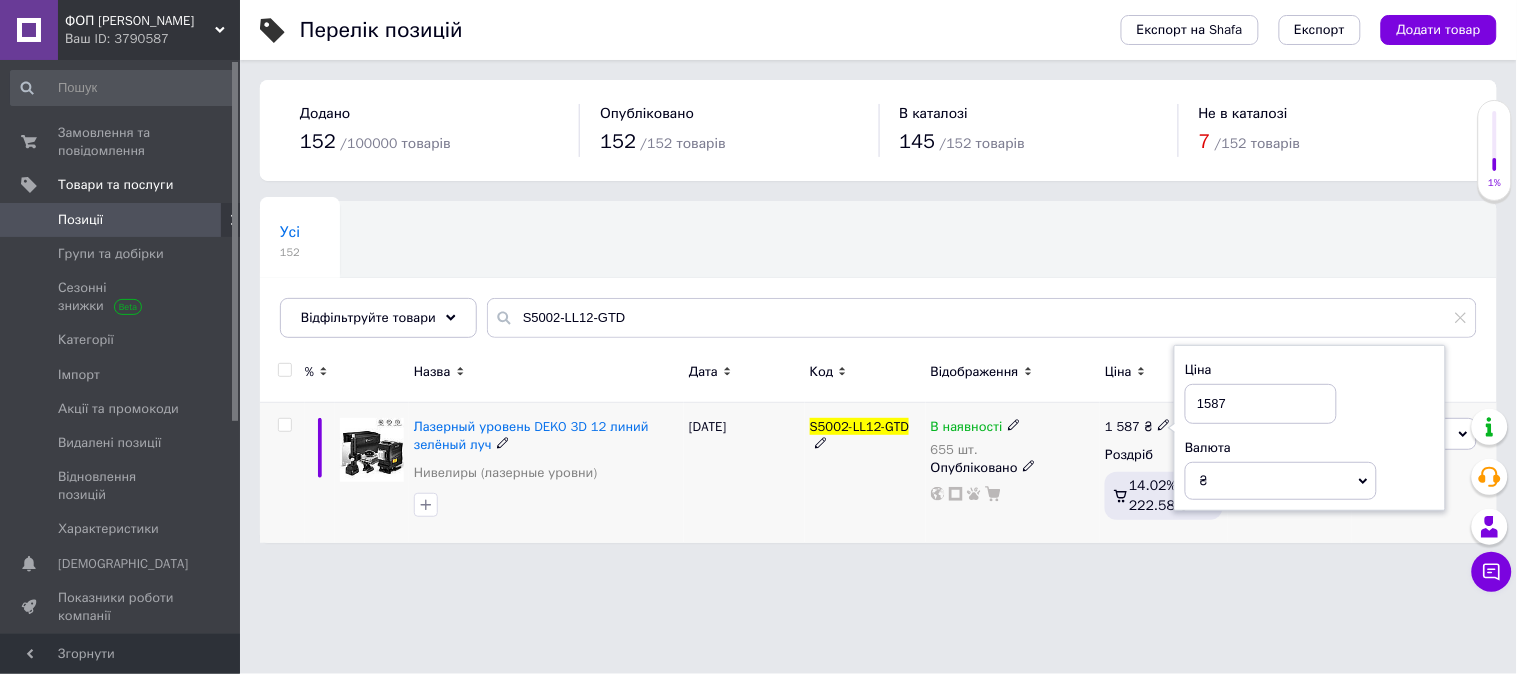 click on "1587" at bounding box center (1261, 404) 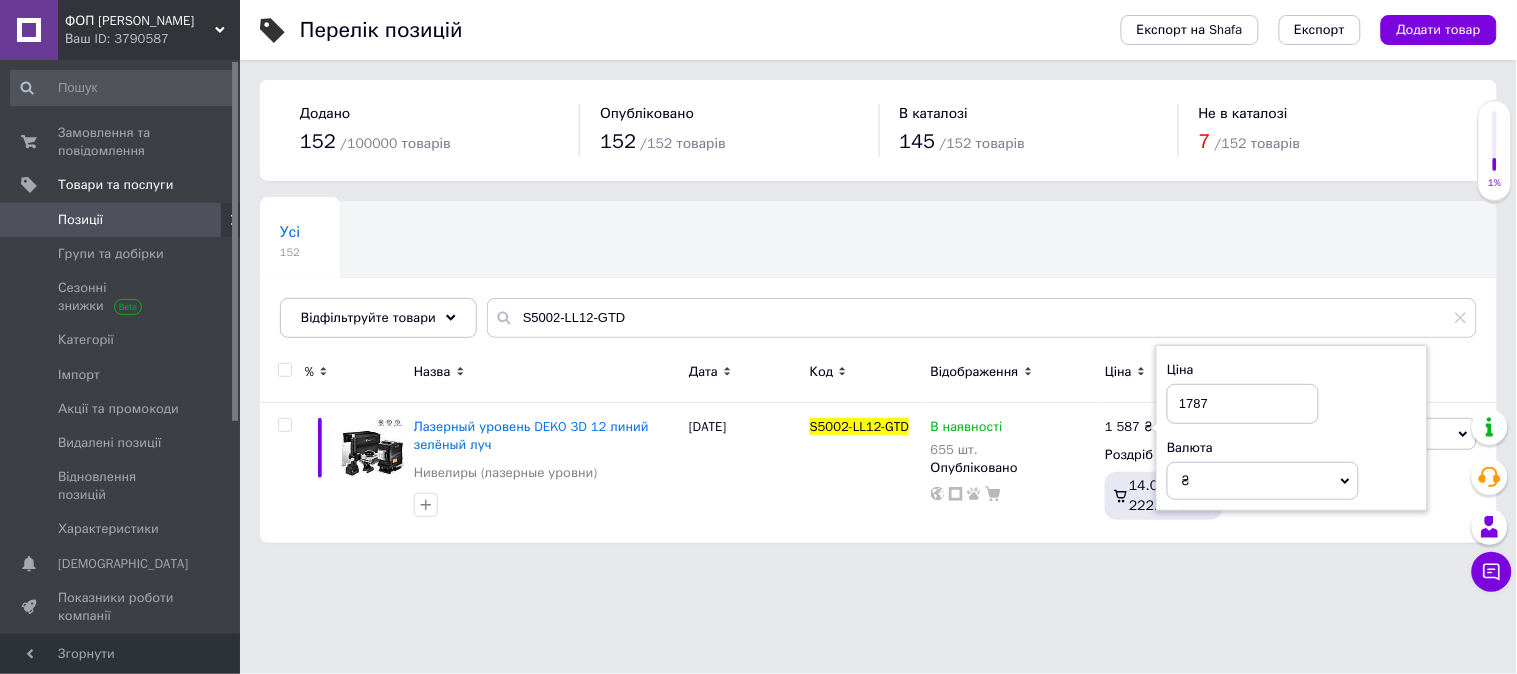 type on "1787" 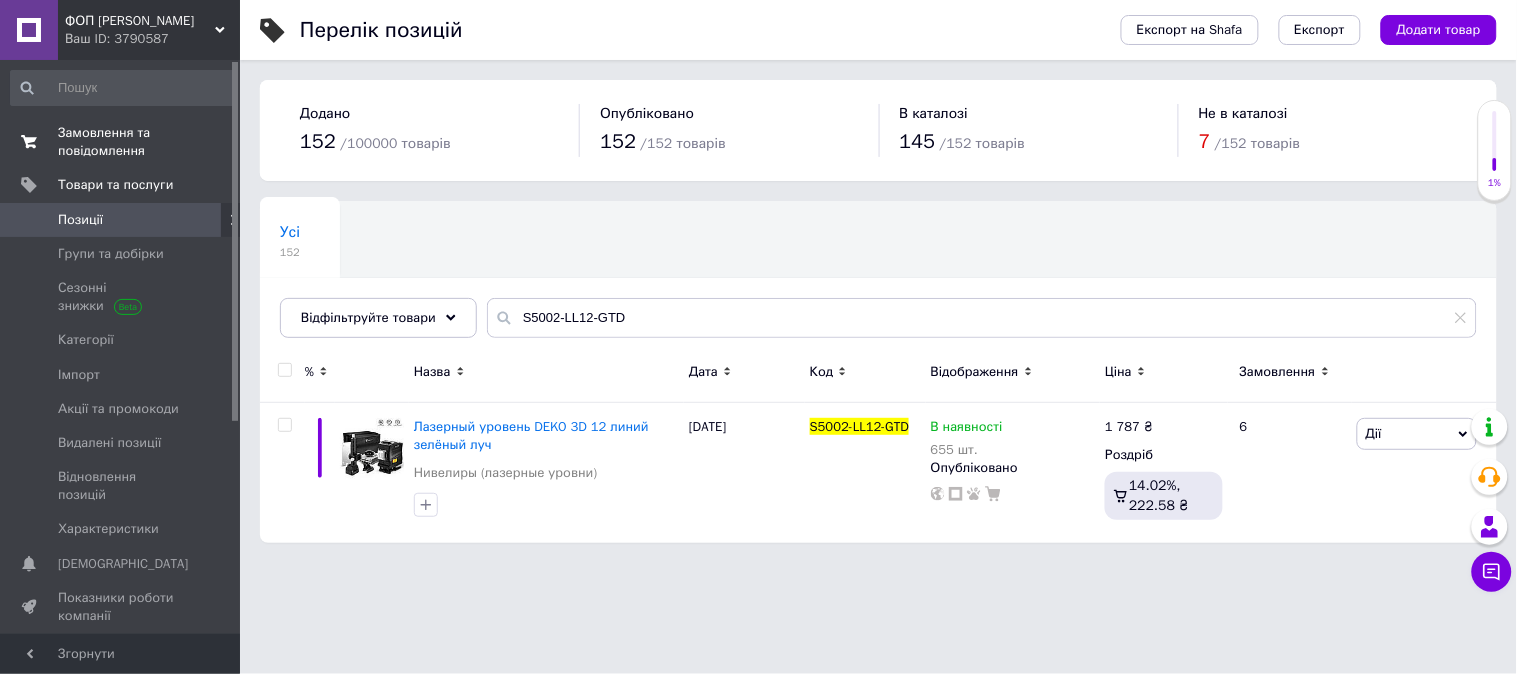 click on "Замовлення та повідомлення" at bounding box center (121, 142) 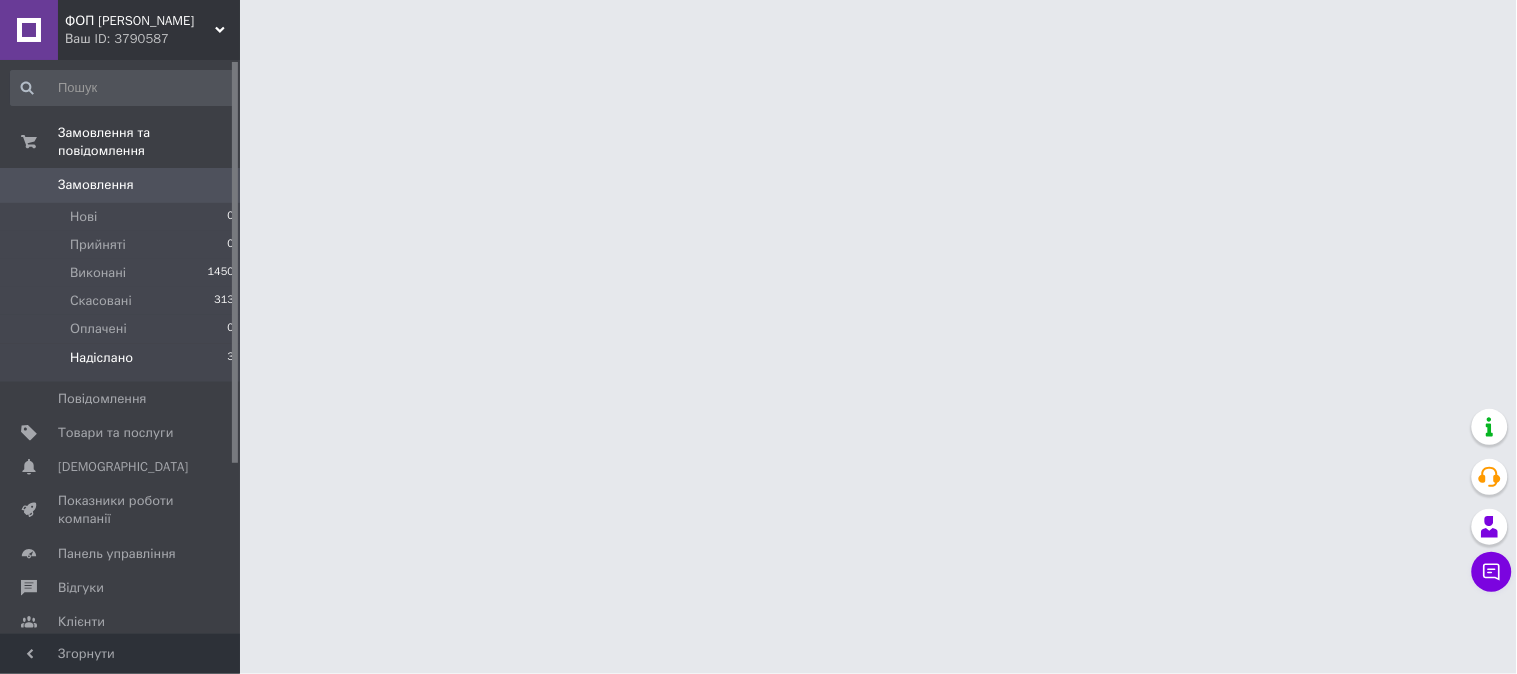 click on "Надіслано 3" at bounding box center (123, 363) 